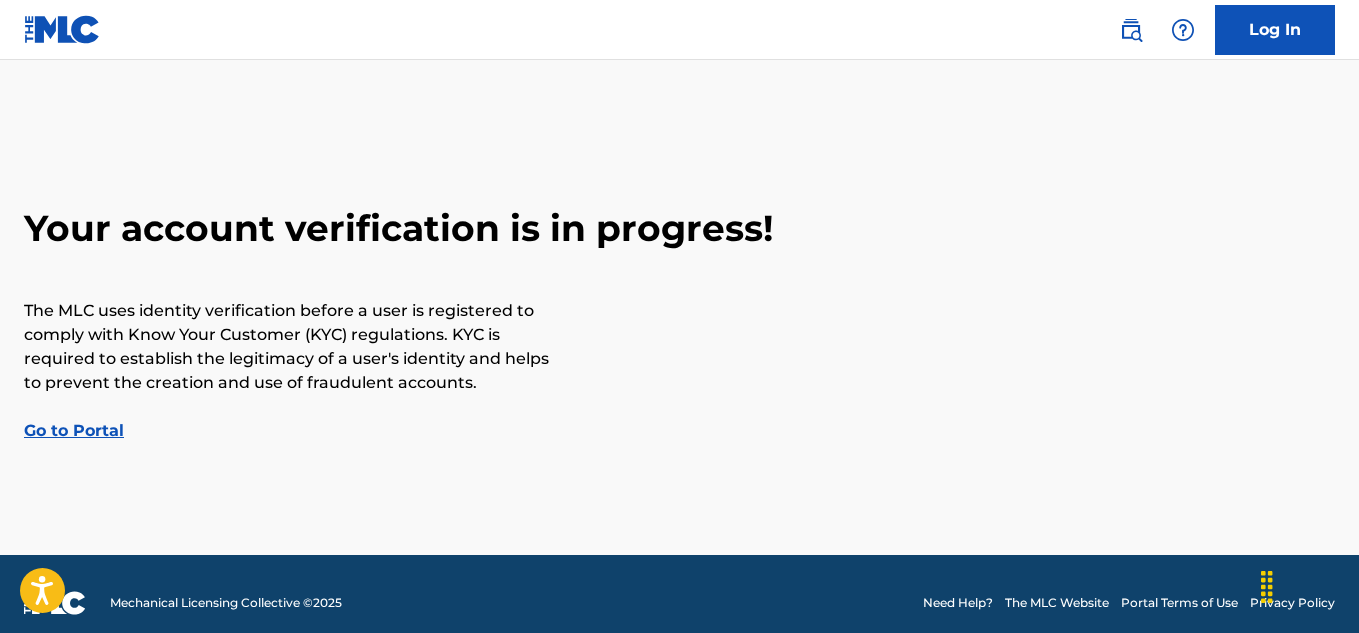 scroll, scrollTop: 0, scrollLeft: 0, axis: both 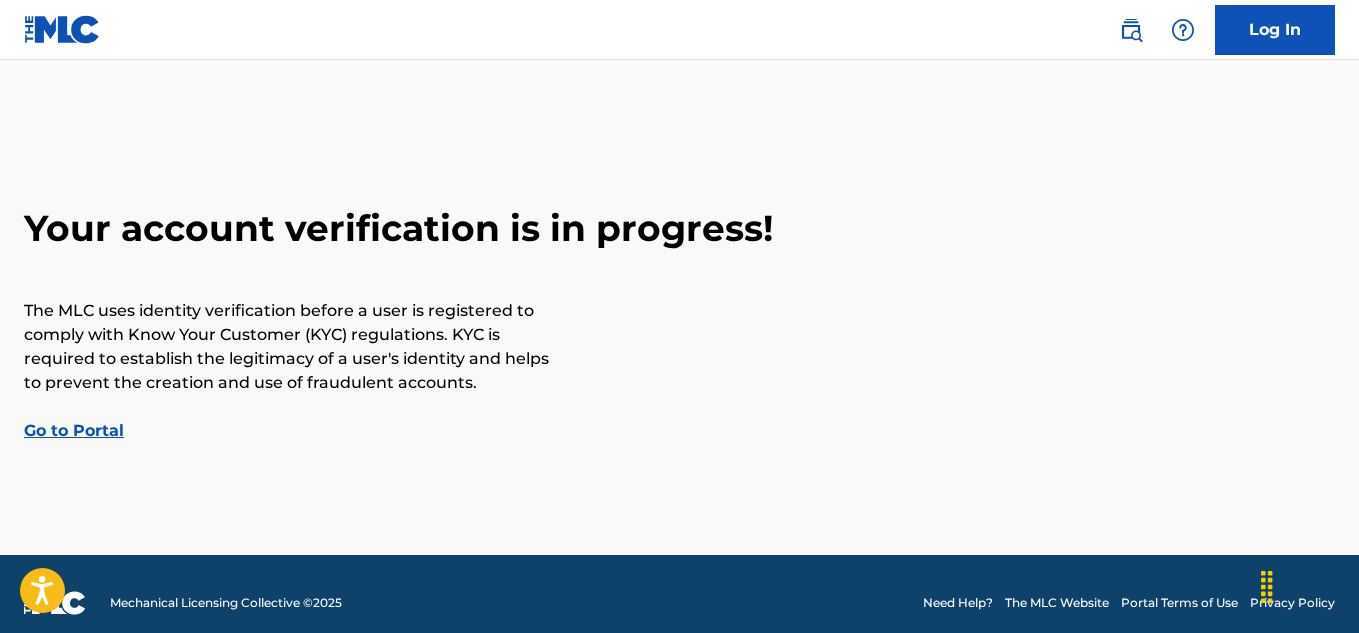 click on "Go to Portal" at bounding box center (74, 430) 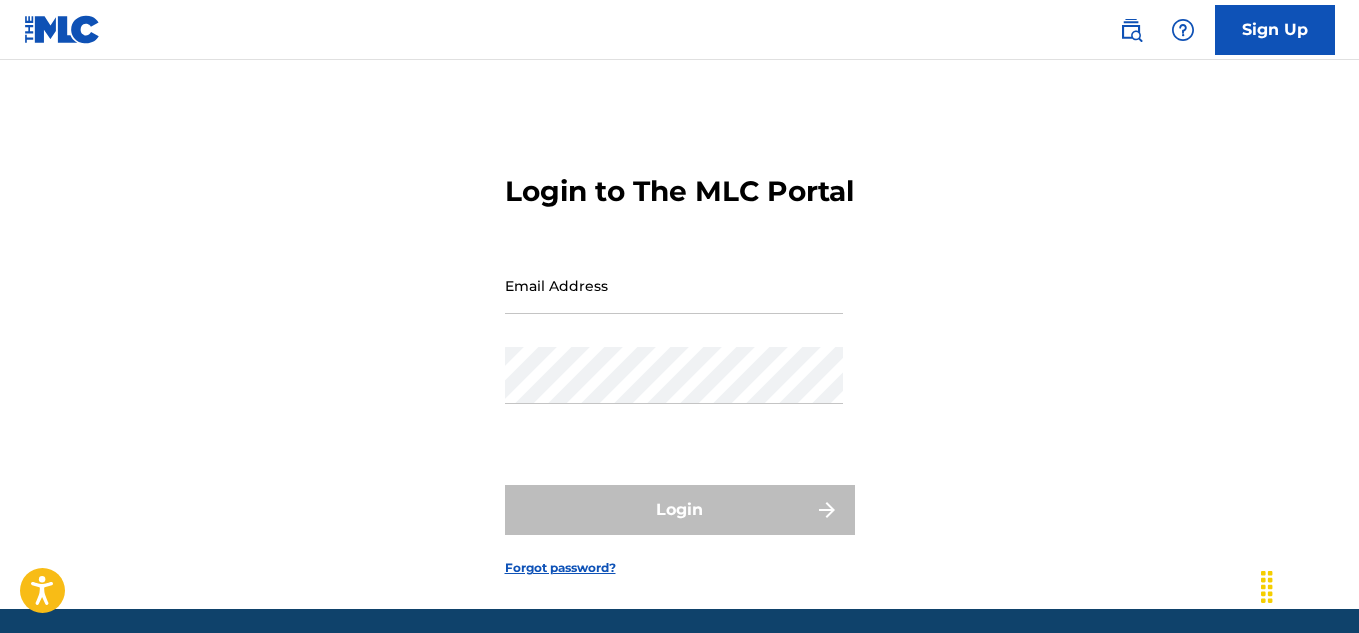 click on "Sign Up" at bounding box center (1275, 30) 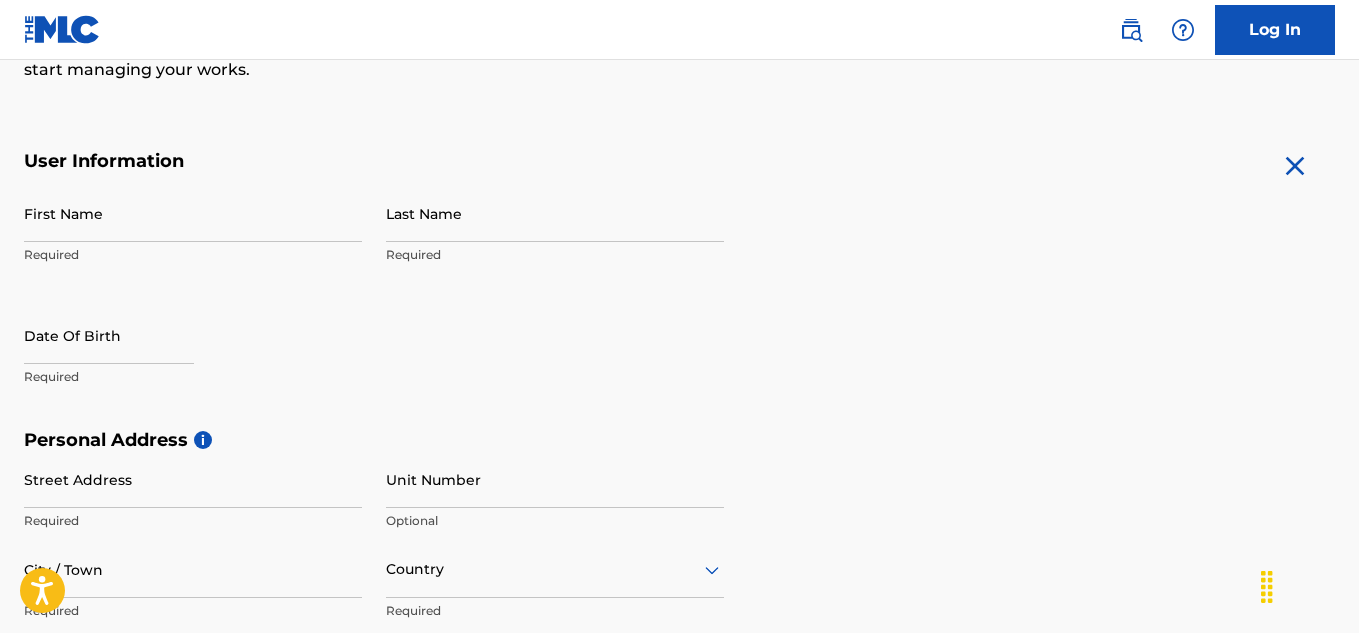 scroll, scrollTop: 300, scrollLeft: 0, axis: vertical 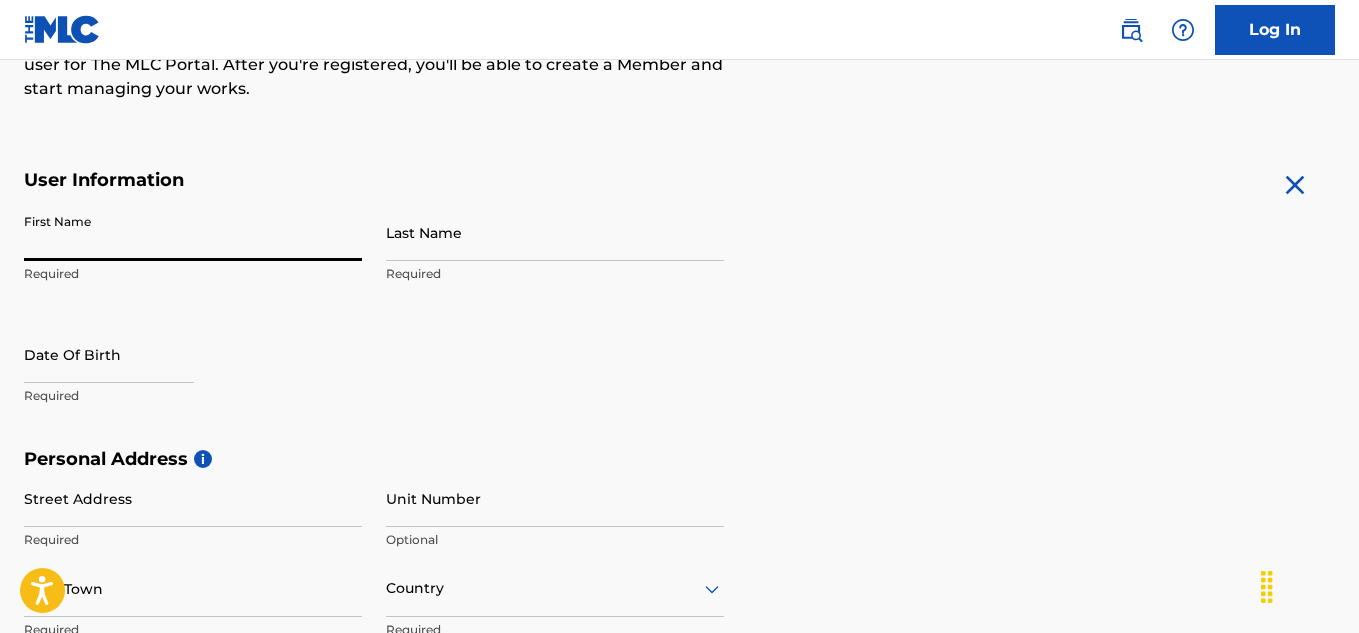 click on "First Name" at bounding box center [193, 232] 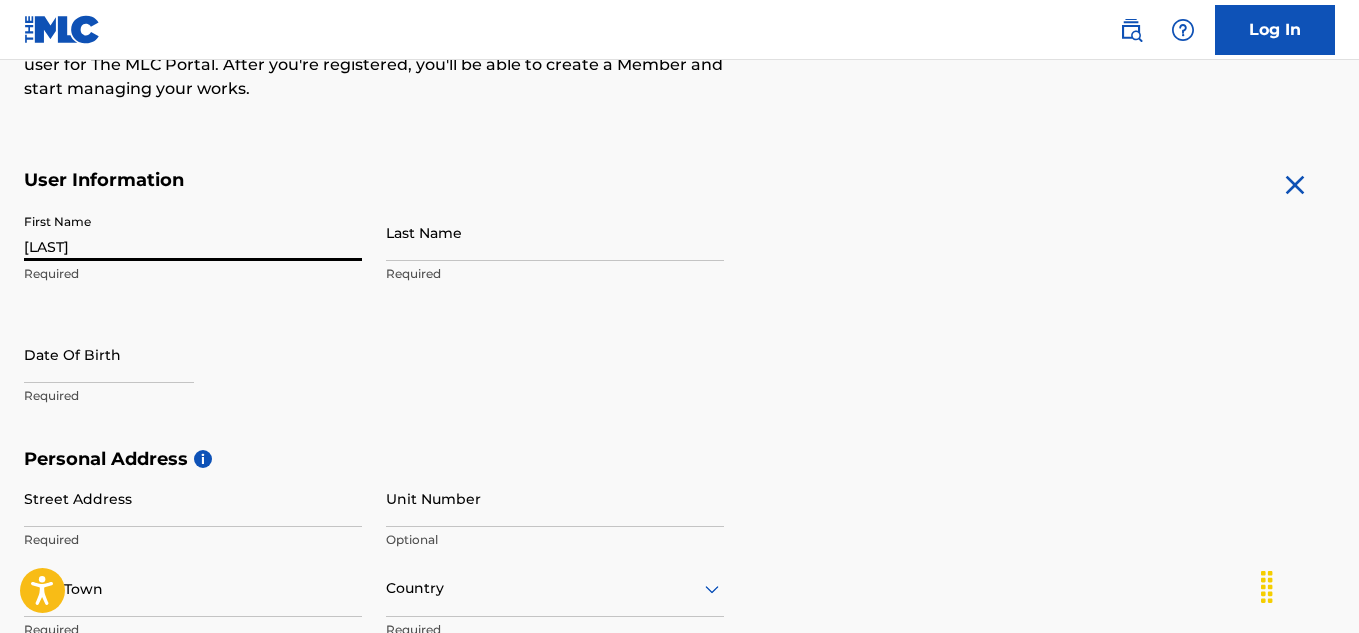type on "[LAST]" 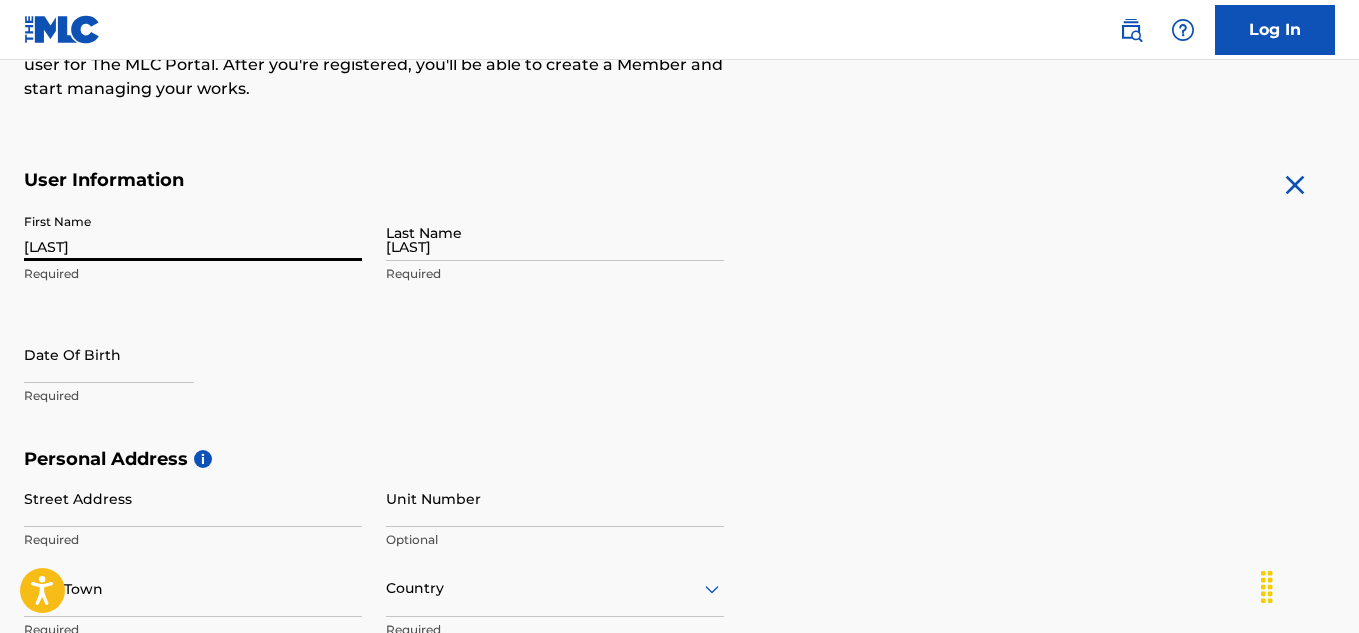 type on "[POSTAL_ADDRESS] [CITY]-[CITY]" 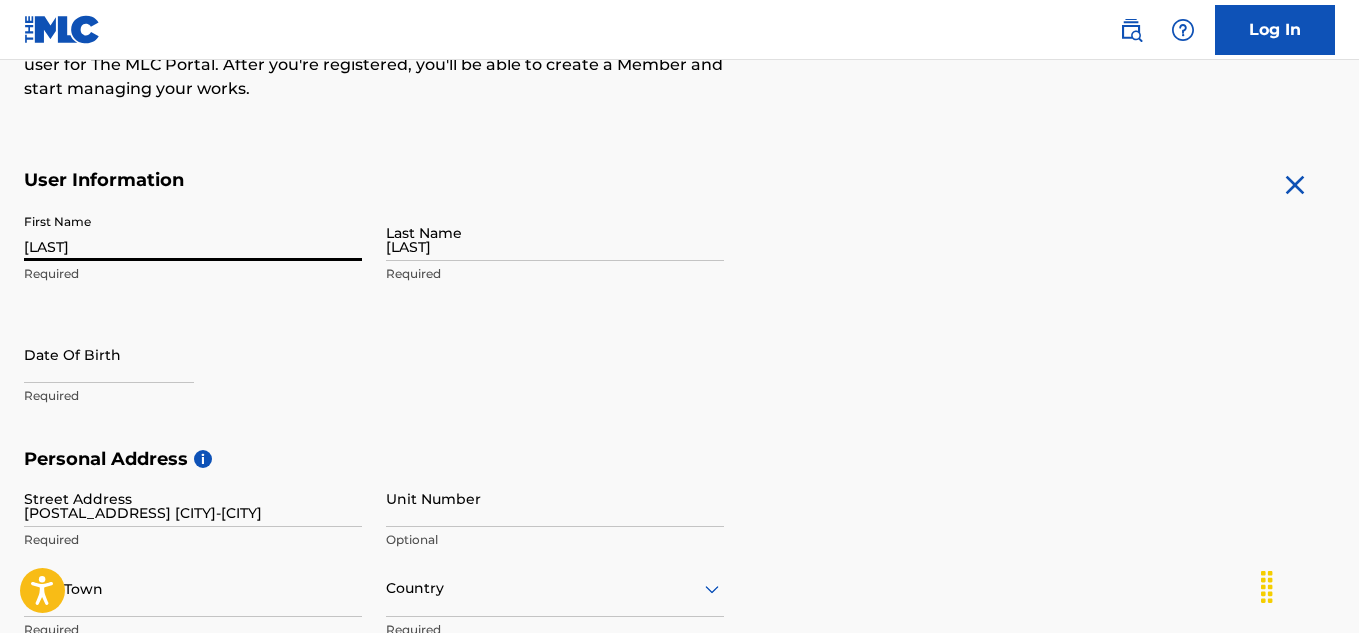 type on "[CITY]" 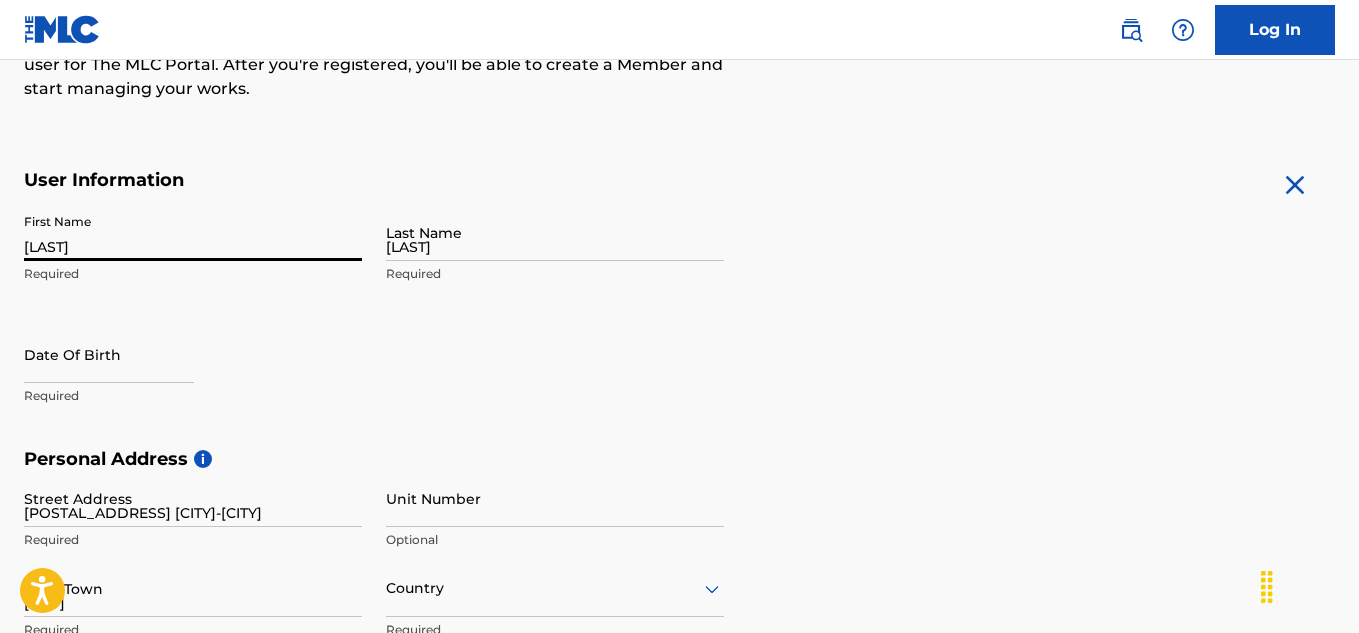 type on "Ghana" 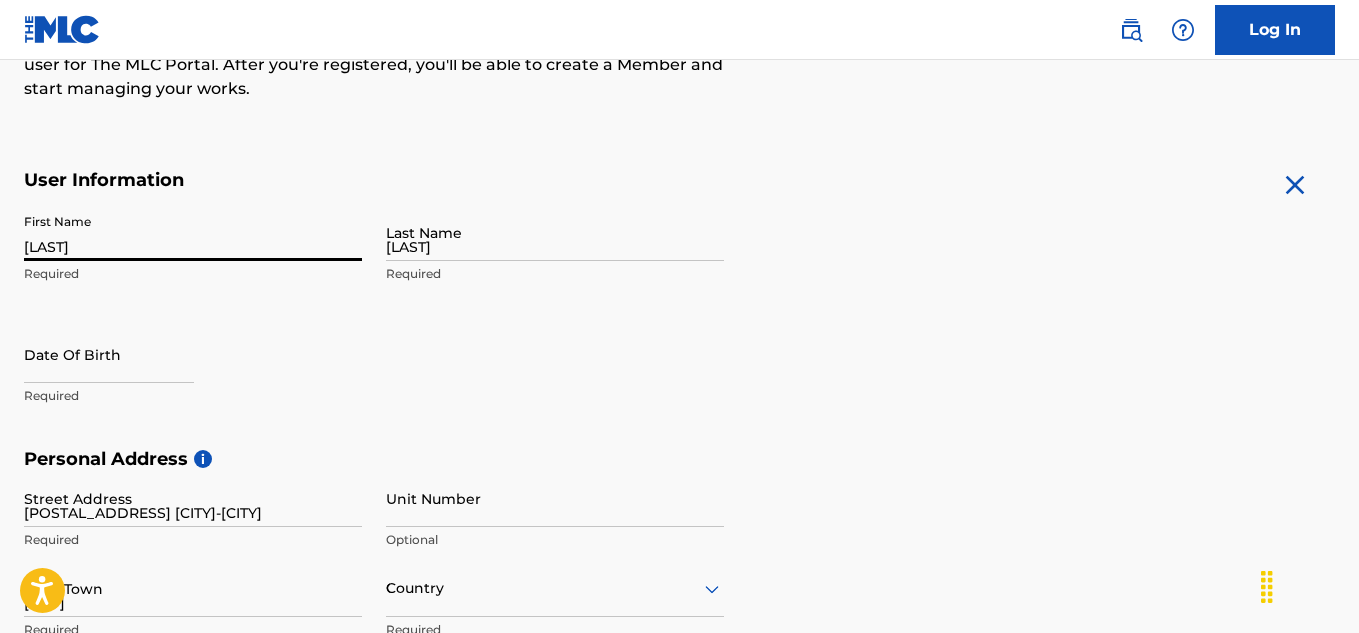 type on "233" 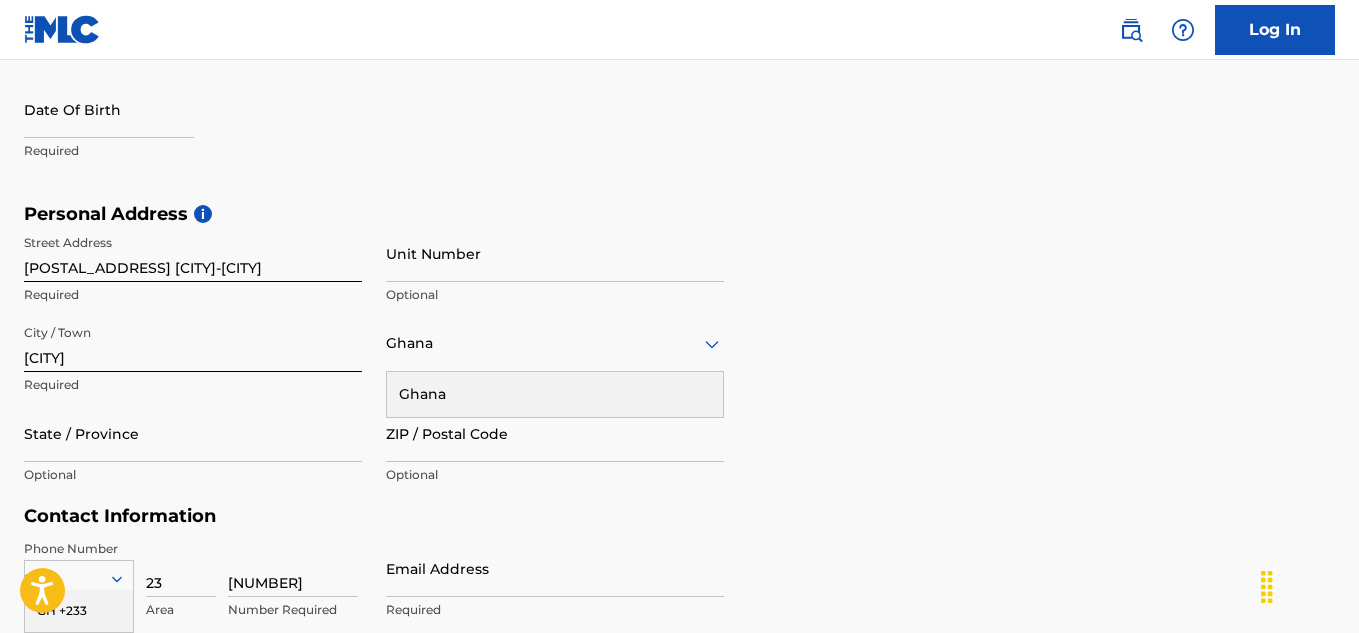 click on "Ghana" at bounding box center [555, 394] 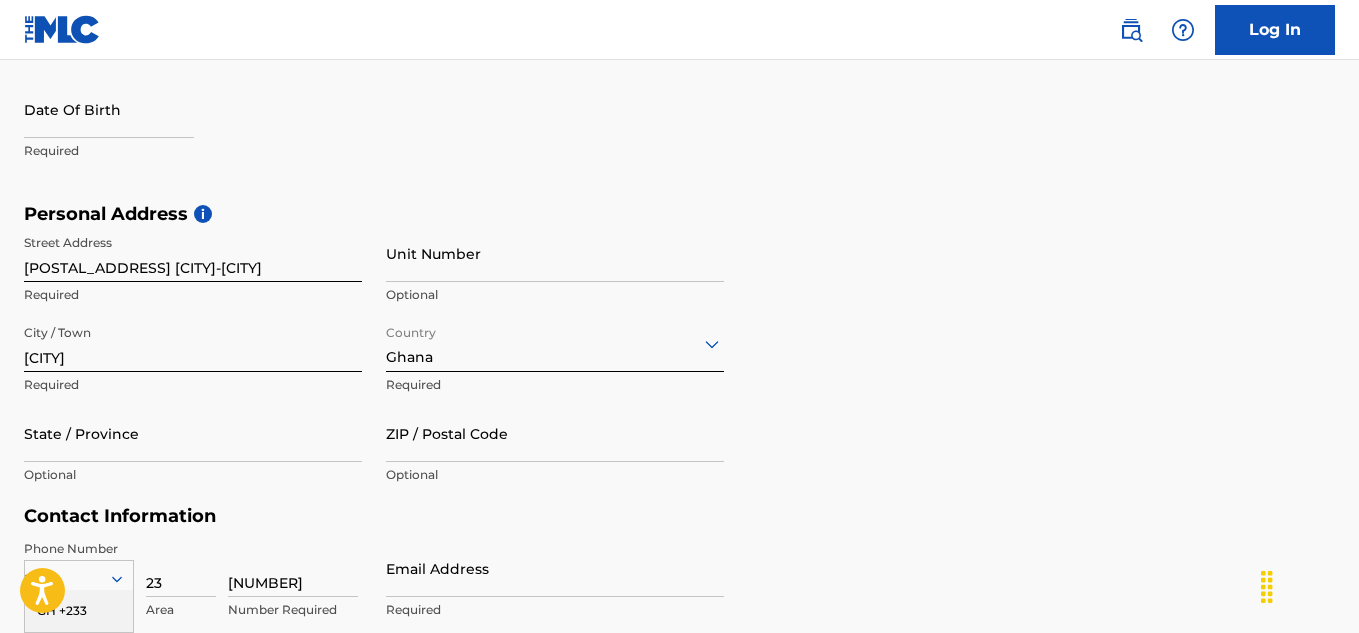 click on "ZIP / Postal Code" at bounding box center [555, 433] 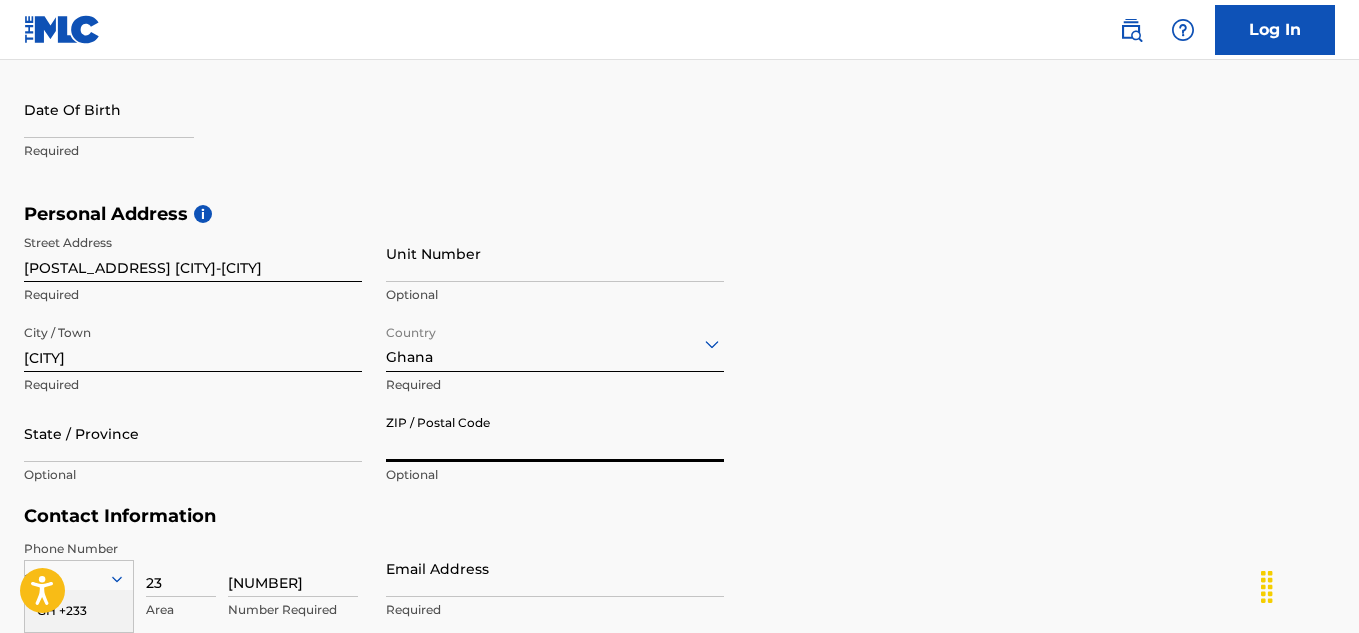 type on "00233" 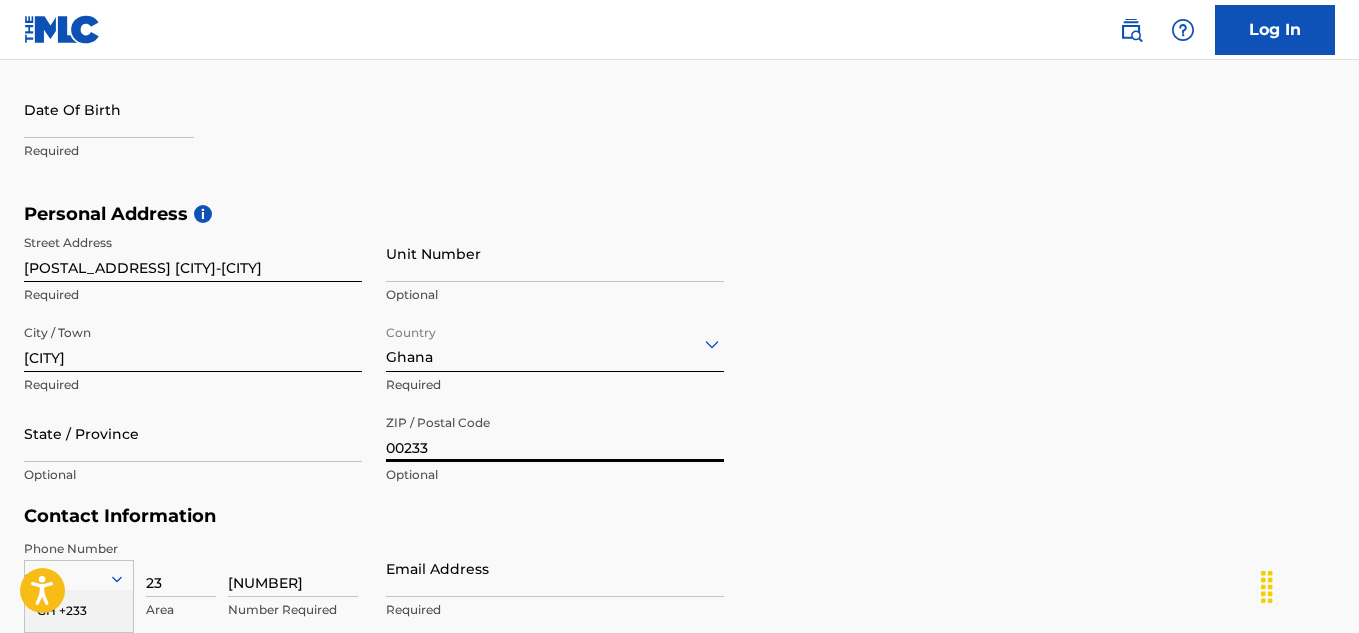 click on "State / Province" at bounding box center [193, 433] 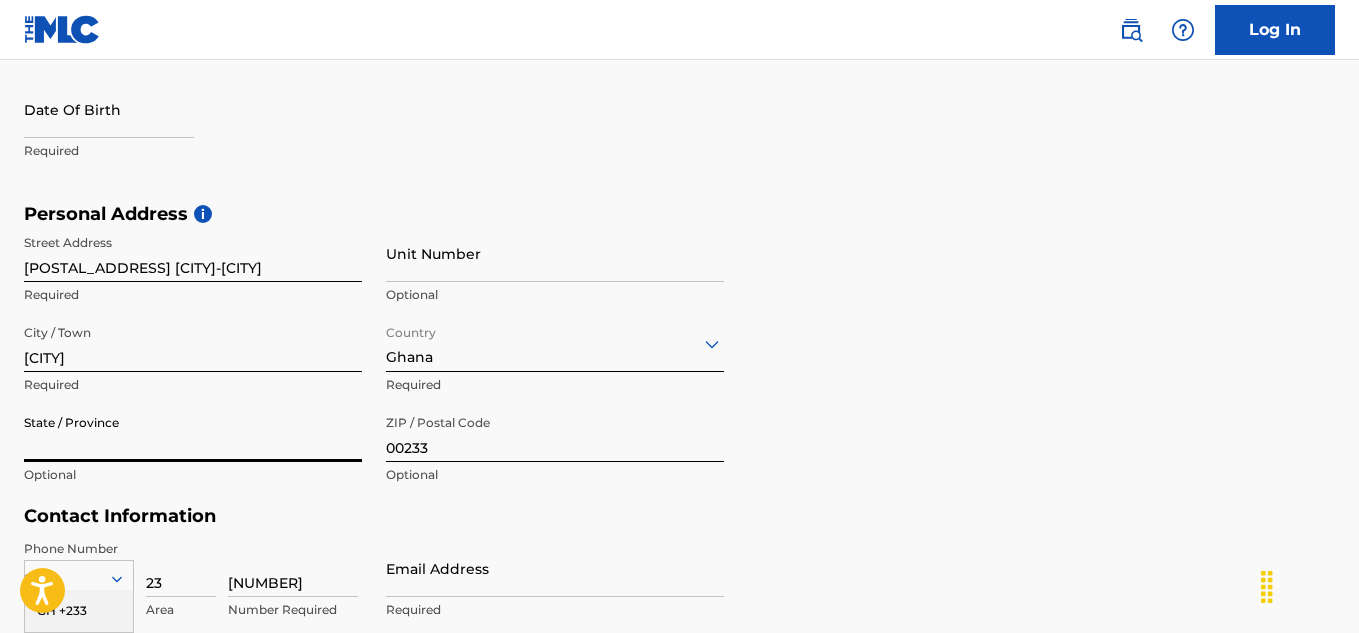 type on "[CITY]" 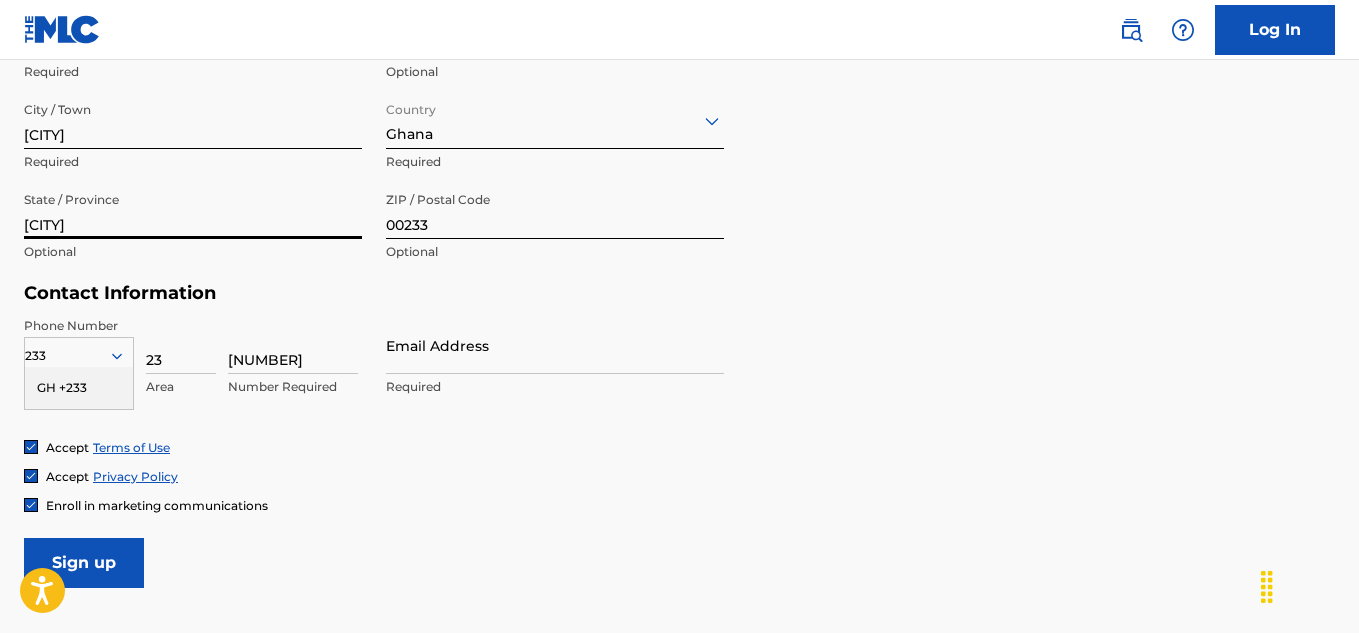 scroll, scrollTop: 845, scrollLeft: 0, axis: vertical 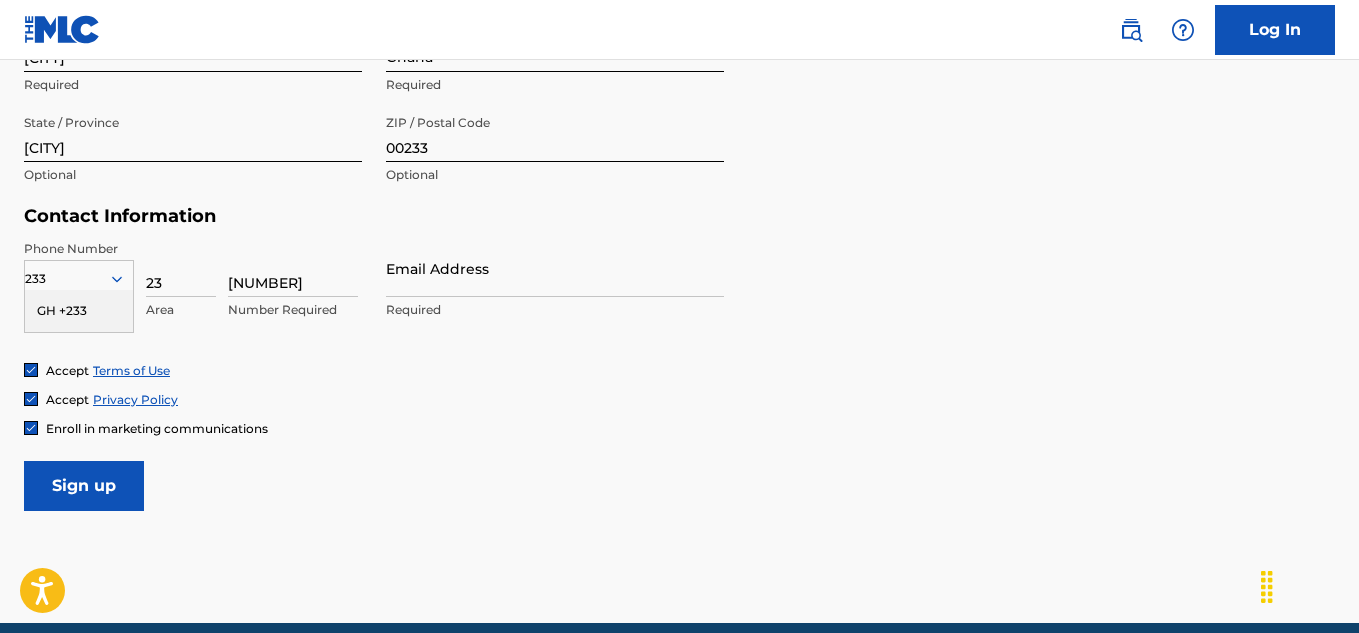 click on "[COUNTRY] +[COUNTRY] [AREA] [NUMBER] [NUMBER]" at bounding box center [193, 285] 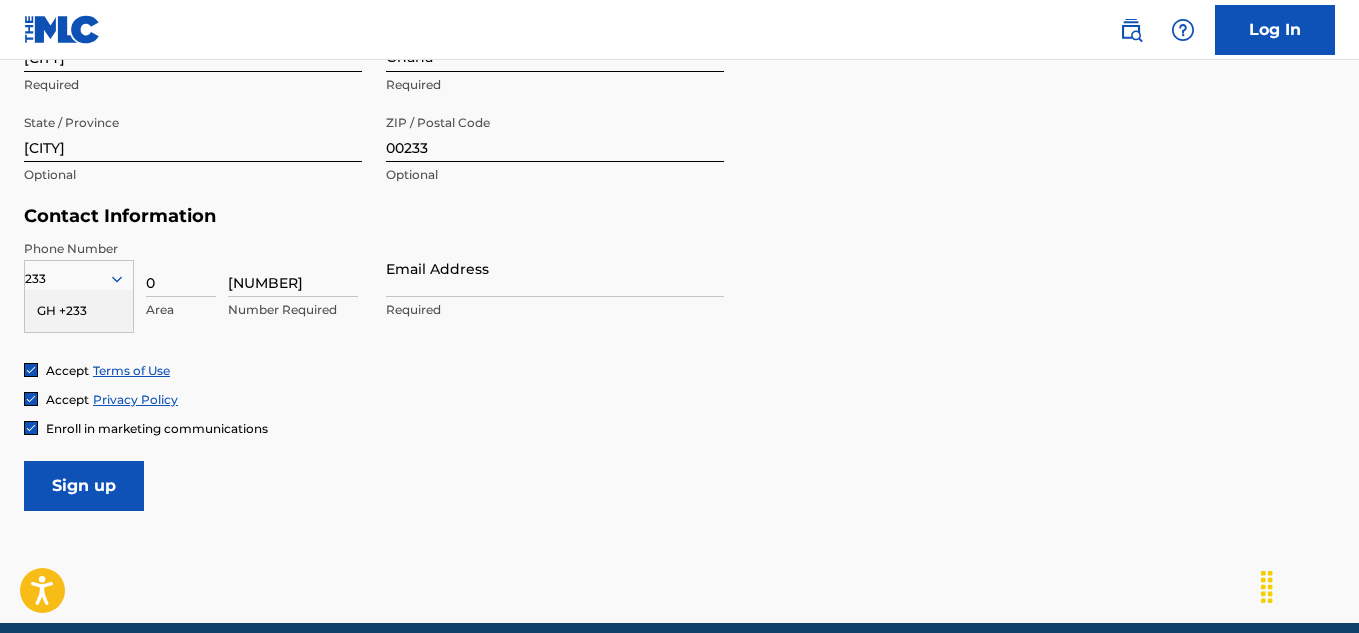 type on "0" 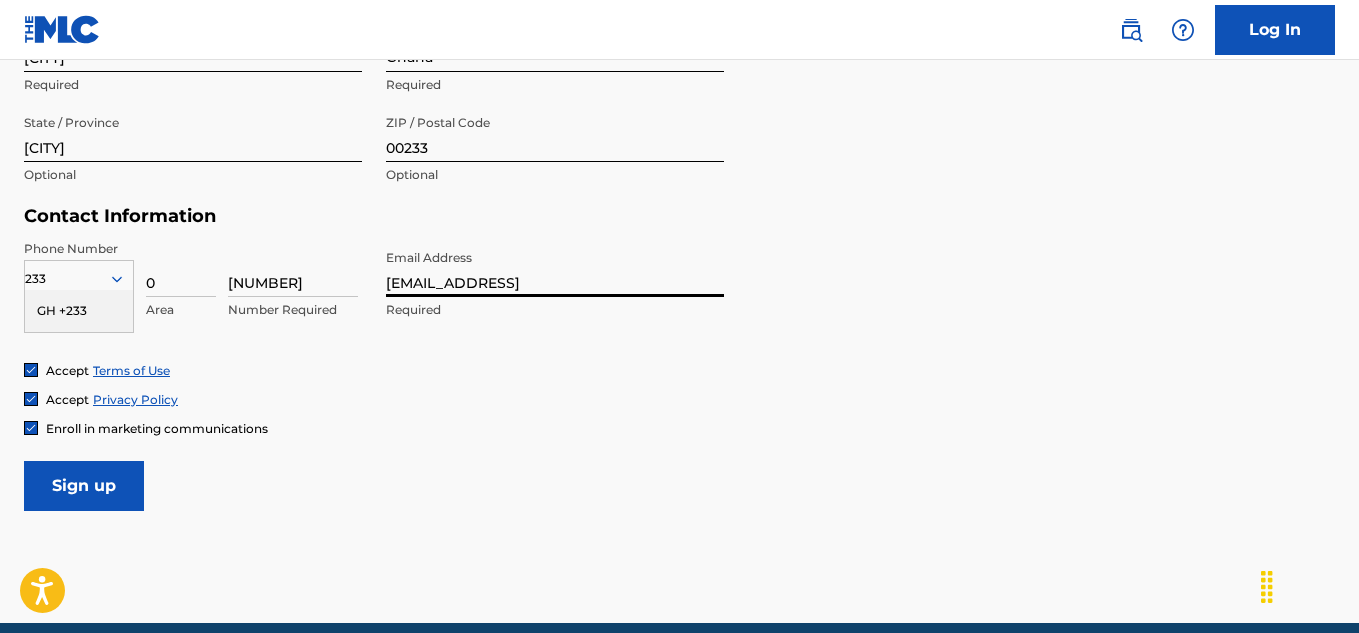 click on "[EMAIL_ADDRESS]" at bounding box center (555, 268) 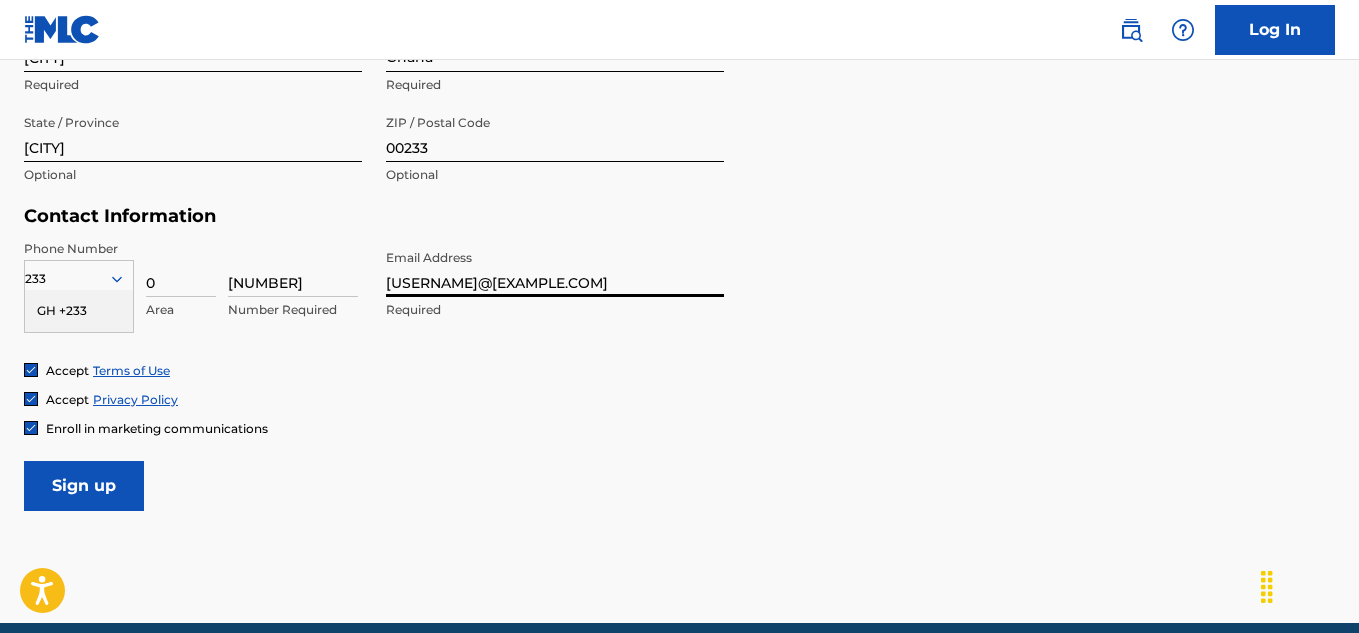 type on "[USERNAME]@[EXAMPLE.COM]" 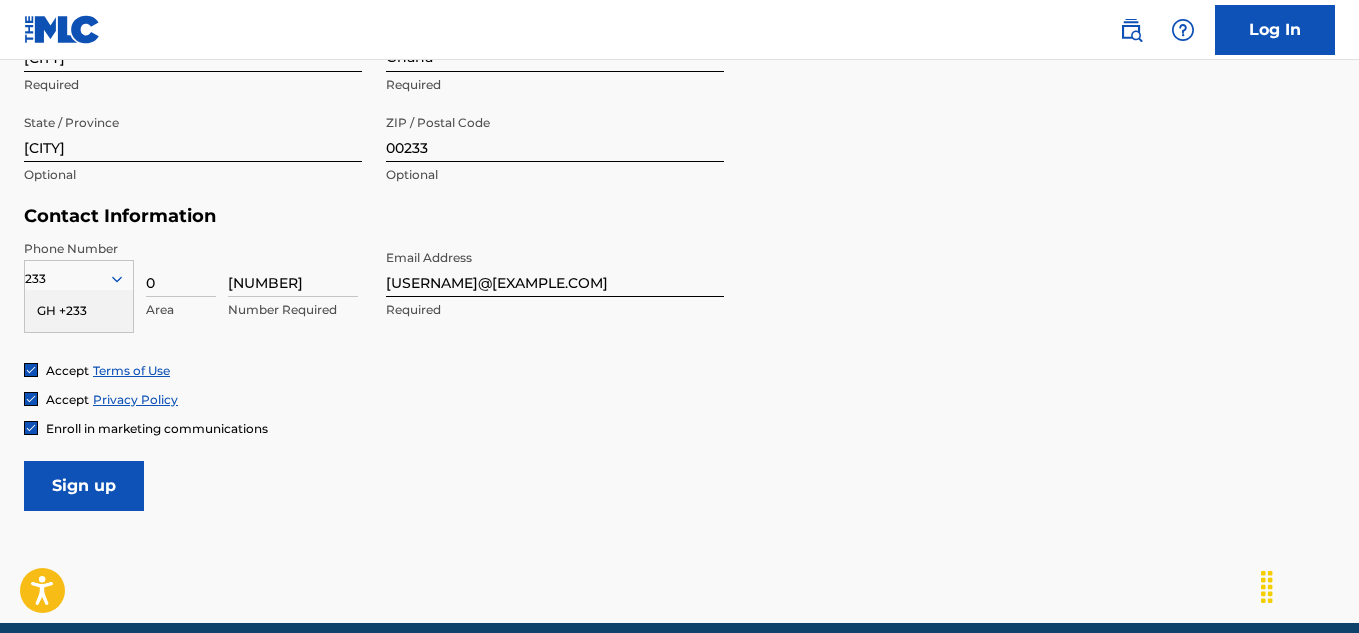 click on "Sign up" at bounding box center [84, 486] 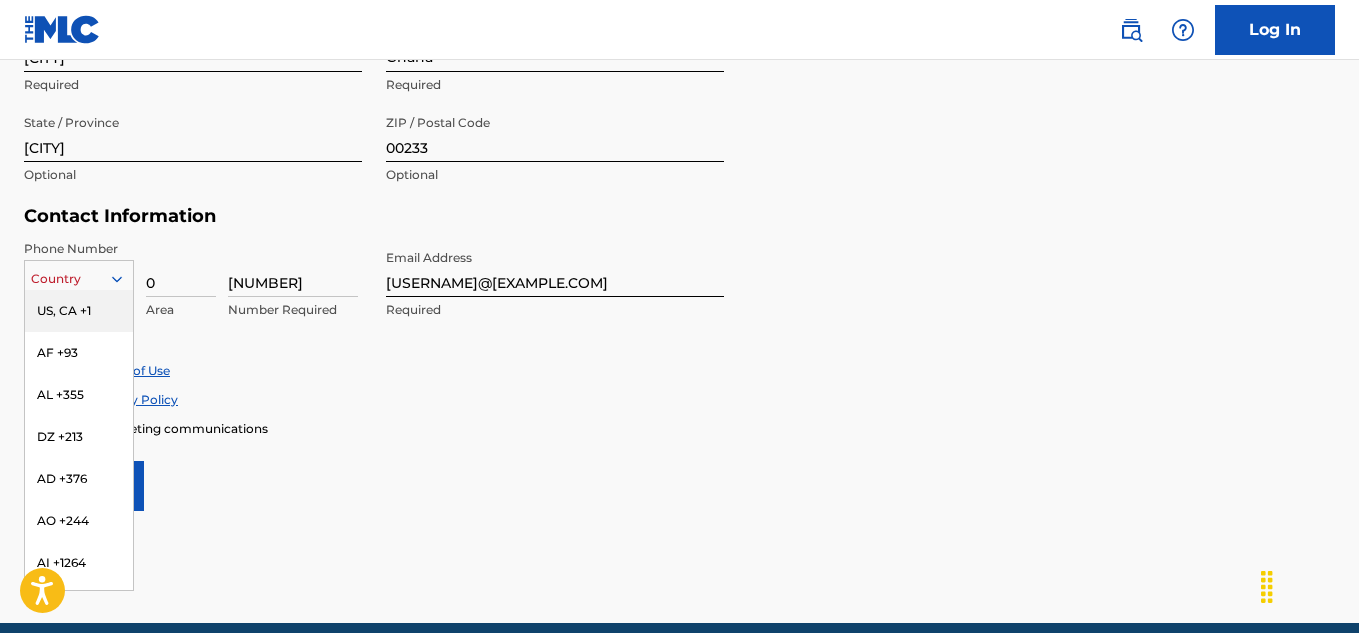 click at bounding box center (79, 279) 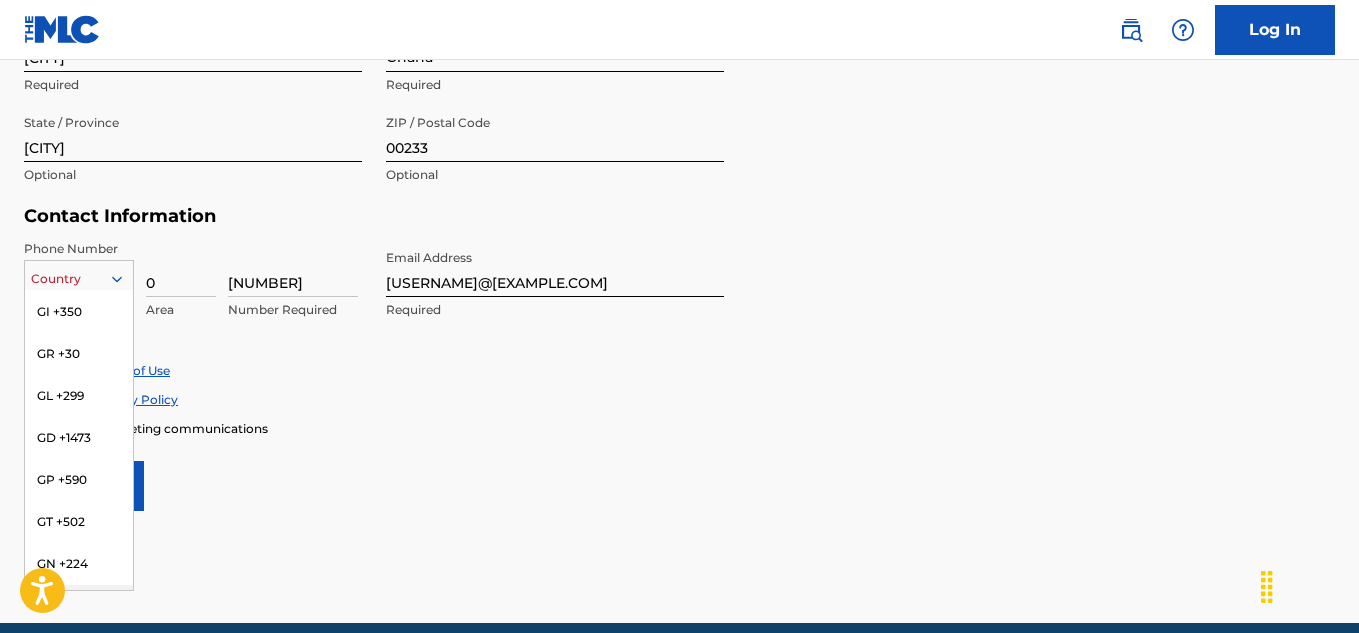 scroll, scrollTop: 3000, scrollLeft: 0, axis: vertical 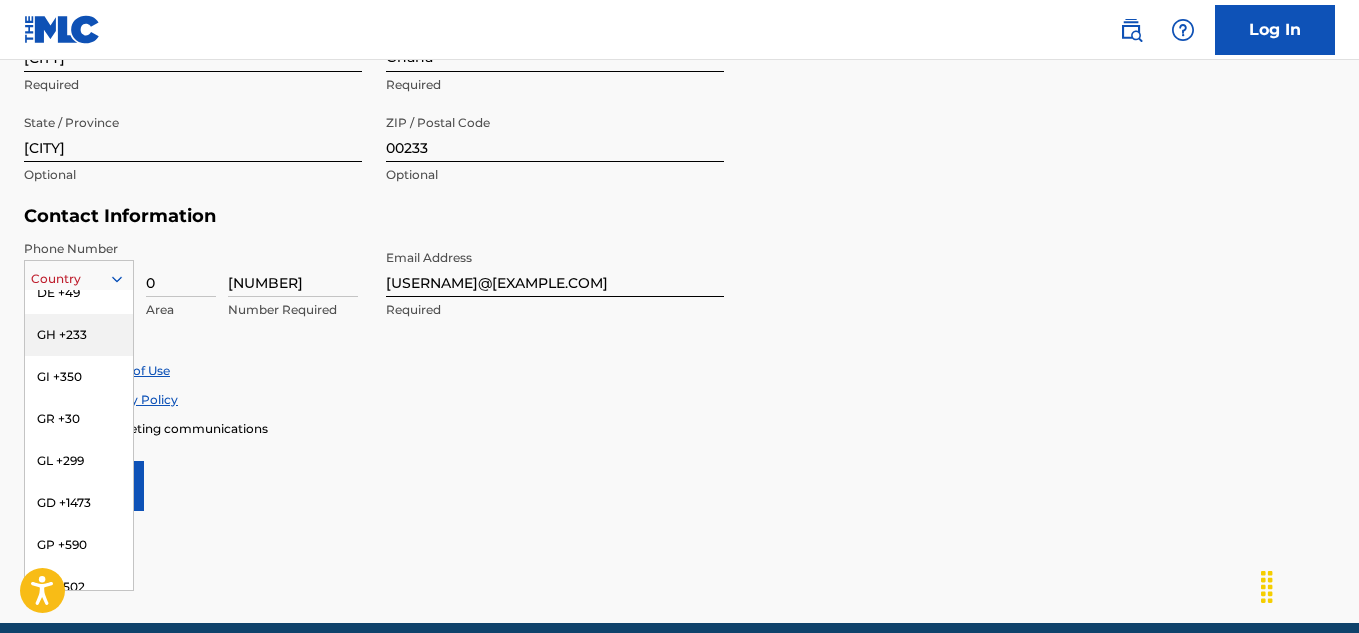 click on "GH +233" at bounding box center [79, 335] 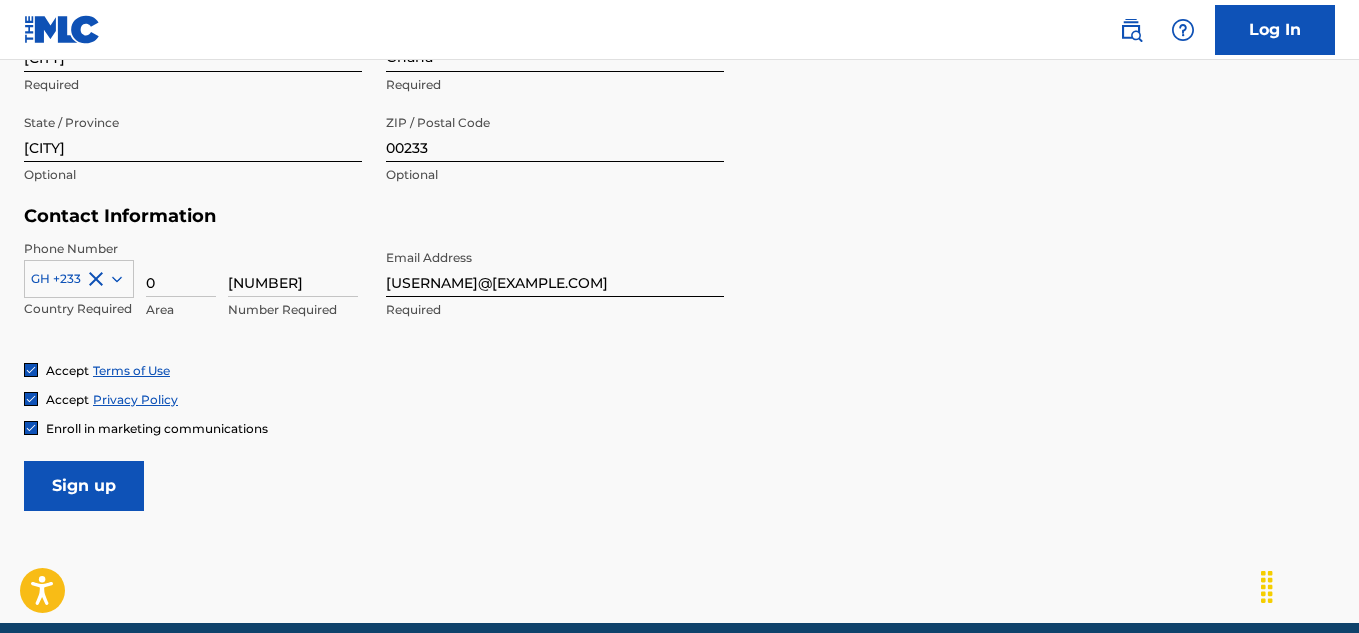 click on "Sign up" at bounding box center (84, 486) 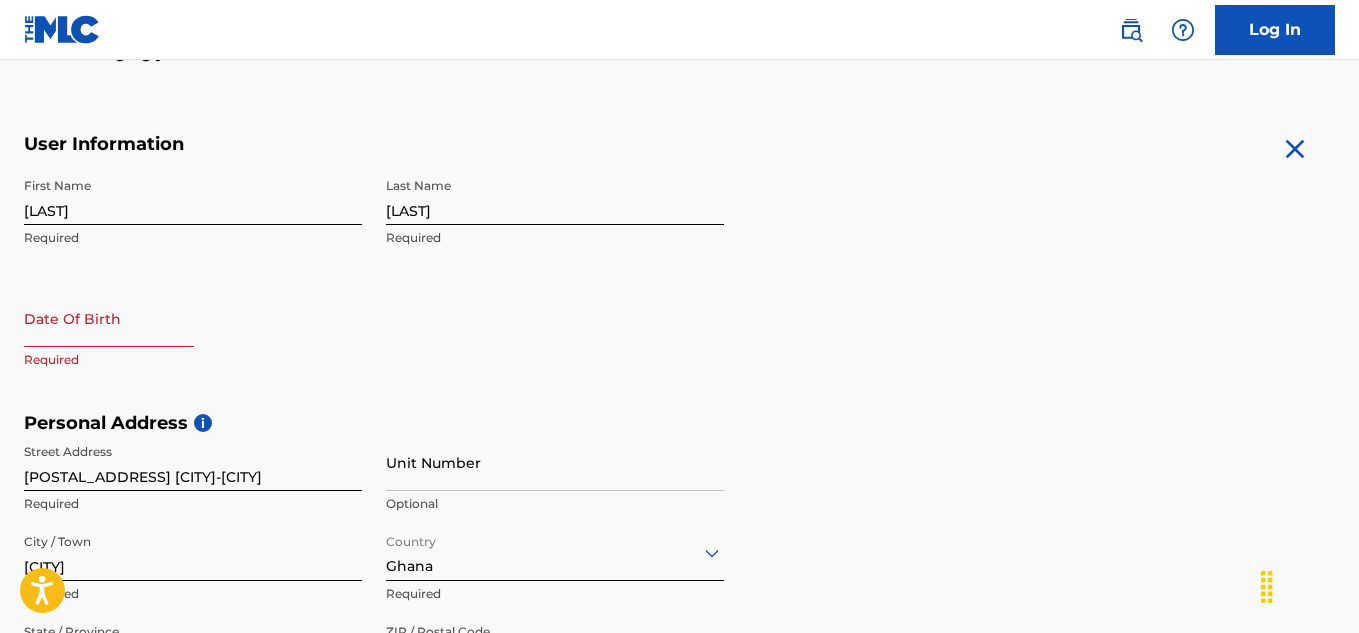 scroll, scrollTop: 400, scrollLeft: 0, axis: vertical 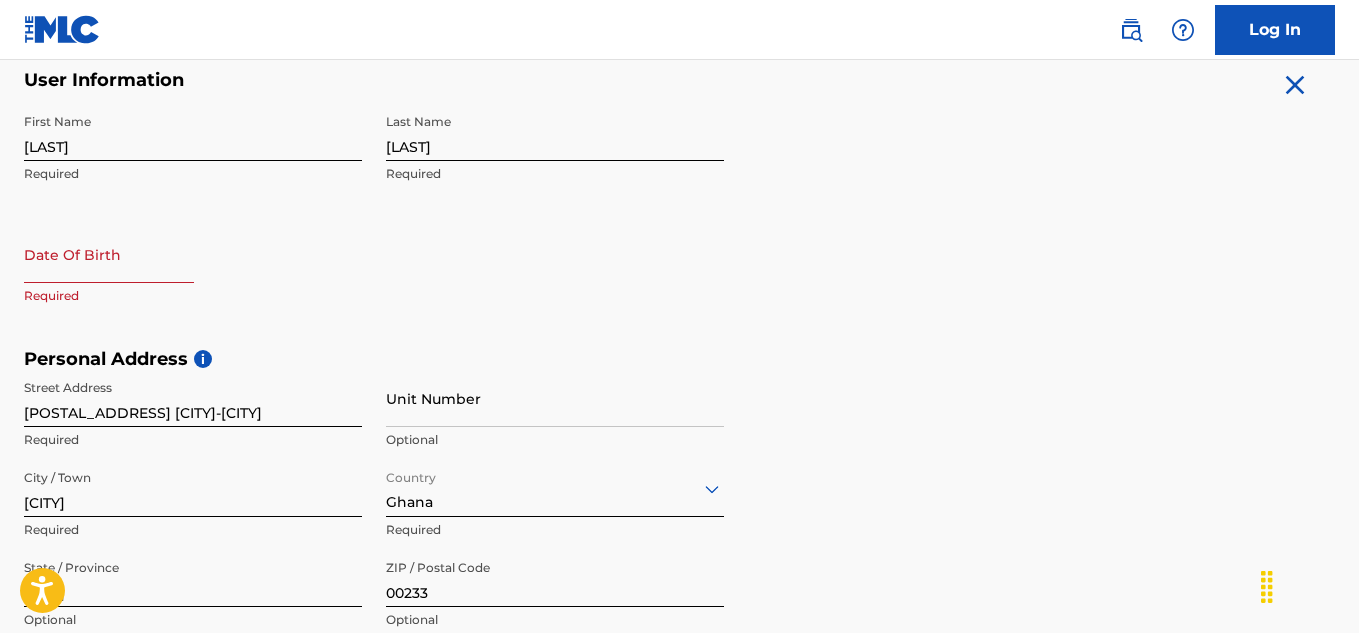 click at bounding box center (109, 254) 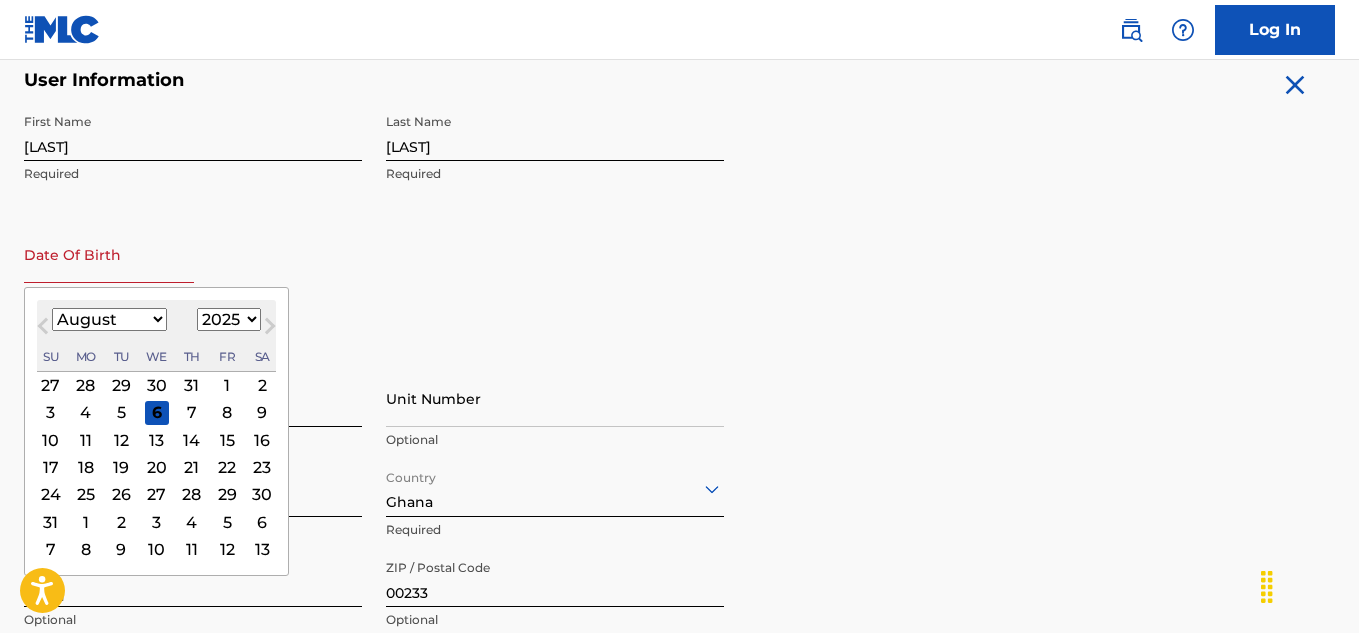 type on "[MONTH] [DAY] [YEAR]" 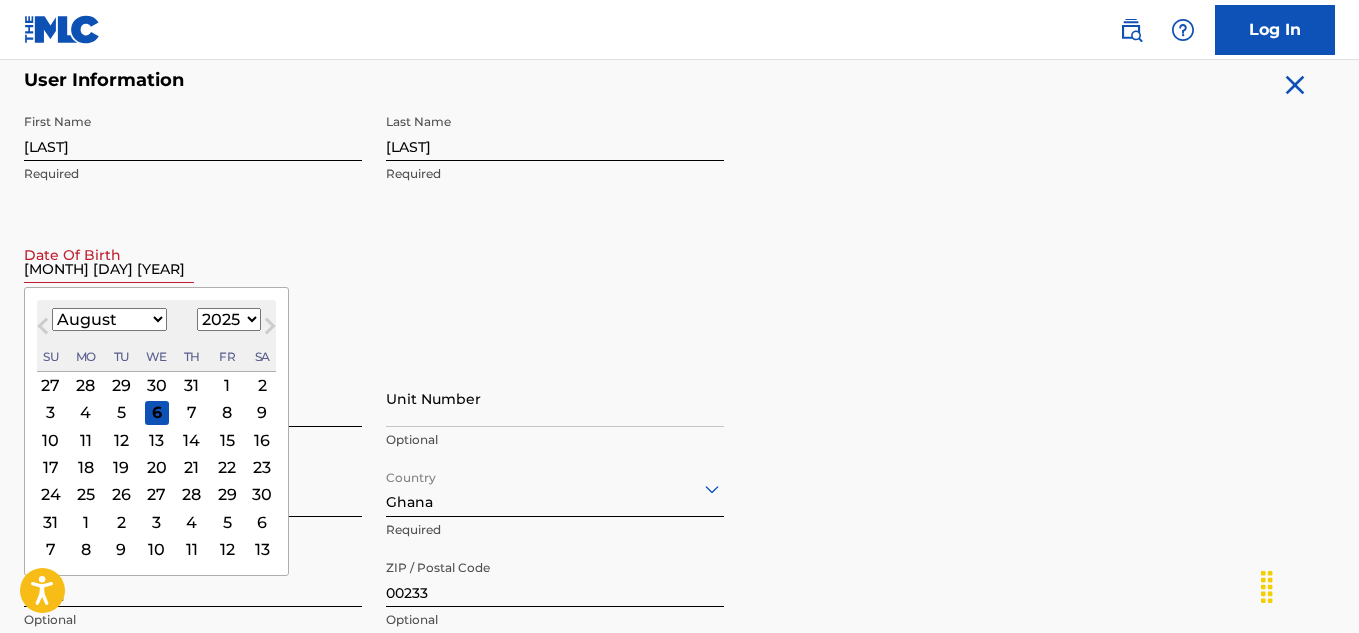 select on "1993" 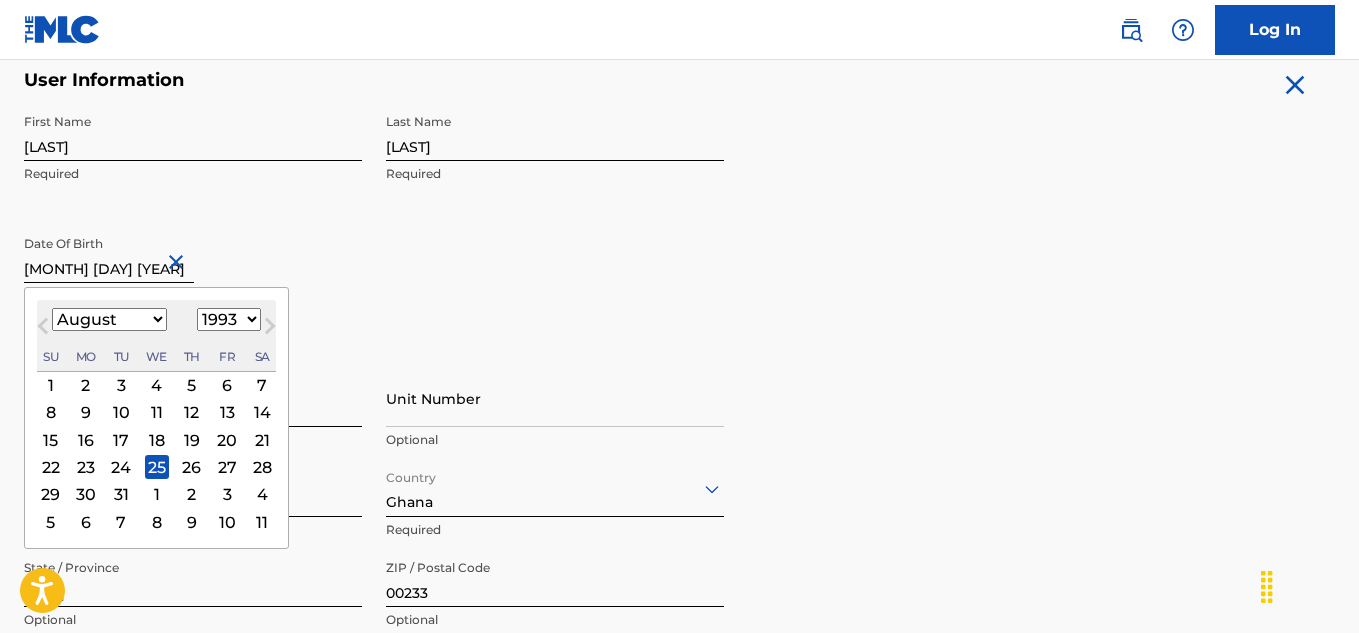 click on "[DATE_OF_BIRTH] [MONTH] [DAY] [YEAR] [MONTH] [YEAR] [PREVIOUS_MONTH] [NEXT_MONTH] [MONTH] [YEAR] [JANUARY] [FEBRUARY] [MARCH] [APRIL] [MAY] [JUNE] [JULY] [AUGUST] [SEPTEMBER] [OCTOBER] [NOVEMBER] [DECEMBER] [1900] [1901] [1902] [1903] [1904] [1905] [1906] [1907] [1908] [1909] [1910] [1911] [1912] [1913] [1914] [1915] [1916] [1917] [1918] [1919] [1920] [1921] [1922] [1923] [1924] [1925] [1926] [1927] [1928] [1929] [1930] [1931] [1932] [1933] [1934] [1935] [1936] [1937] [1938] [1939] [1940] [1941] [1942] [1943] [1944] [1945] [1946] [1947] [1948] [1949] [1950] [1951] [1952] [1953] [1954] [1955] [1956] [1957] [1958] [1959] [1960] [1961] [1962] [1963] [1964] [1965] [1966] [1967] [1968] [1969] [1970] [1971] [1972] [1973] [1974] [1975] [1976] [1977] [1978] [1979] [1980] [1981] [1982] [1983] [1984] [1985] [1986] [1987] [1988] [1989] [1990] [1991] [1992] [1993] [1994] [1995] [1996] [1997] [1998] [1999] [2000] [2001] [2002] [2003] [2004] [2005] [2006] [2007] [2008] [2009] [2010] [2011] [2012] [2013] [2014] [2015] [2016] [2017] [2018] [2019] [2020] [2021] [2022] [2023] [2024] [2025] [2026] [2027] [2028] [2029] [2030] [2031] [2032] [2033] [2034] [2035] [2036] [2037] [2038] [2039] [2040] [2041] [2042] [2043] [2044] [2045] [2046] [2047] [2048] [2049] [2050] [2051] [2052] [2053] [2054] [2055] [2056] [2057] [2058] [2059] [2060] [2061] [2062] [2063] [2064] [2065] [2066] [2067] [2068] [2069] [2070] [2071]" at bounding box center [193, 271] 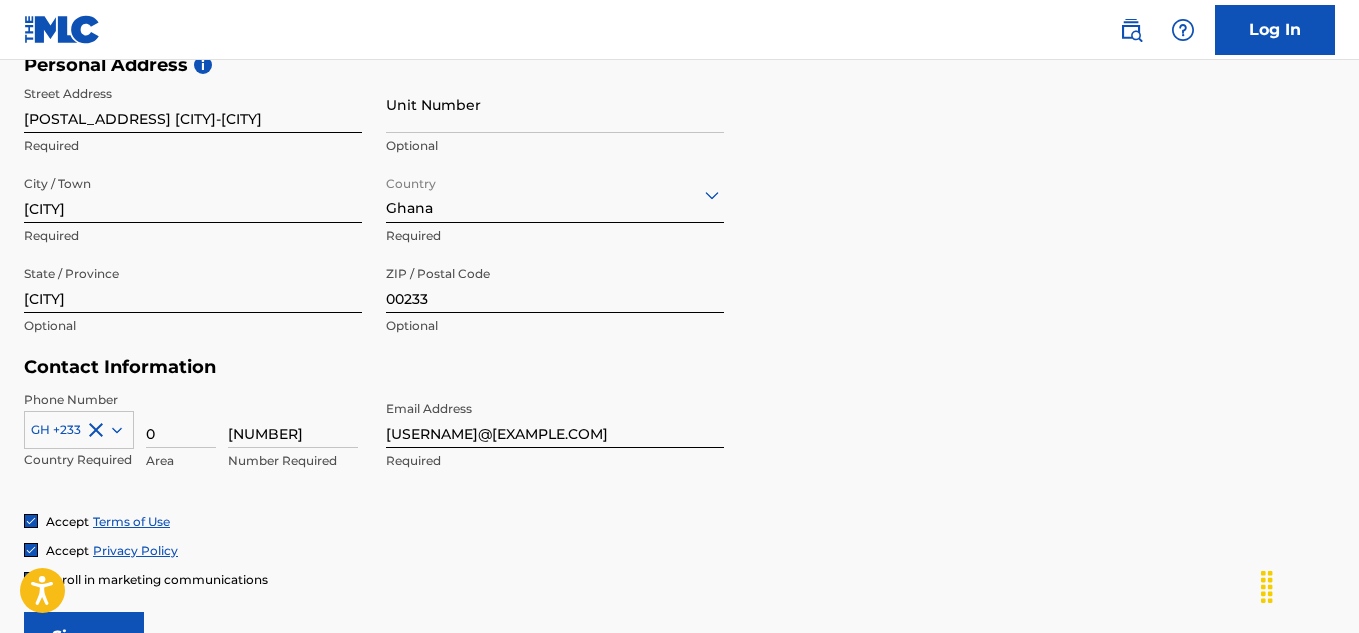 scroll, scrollTop: 900, scrollLeft: 0, axis: vertical 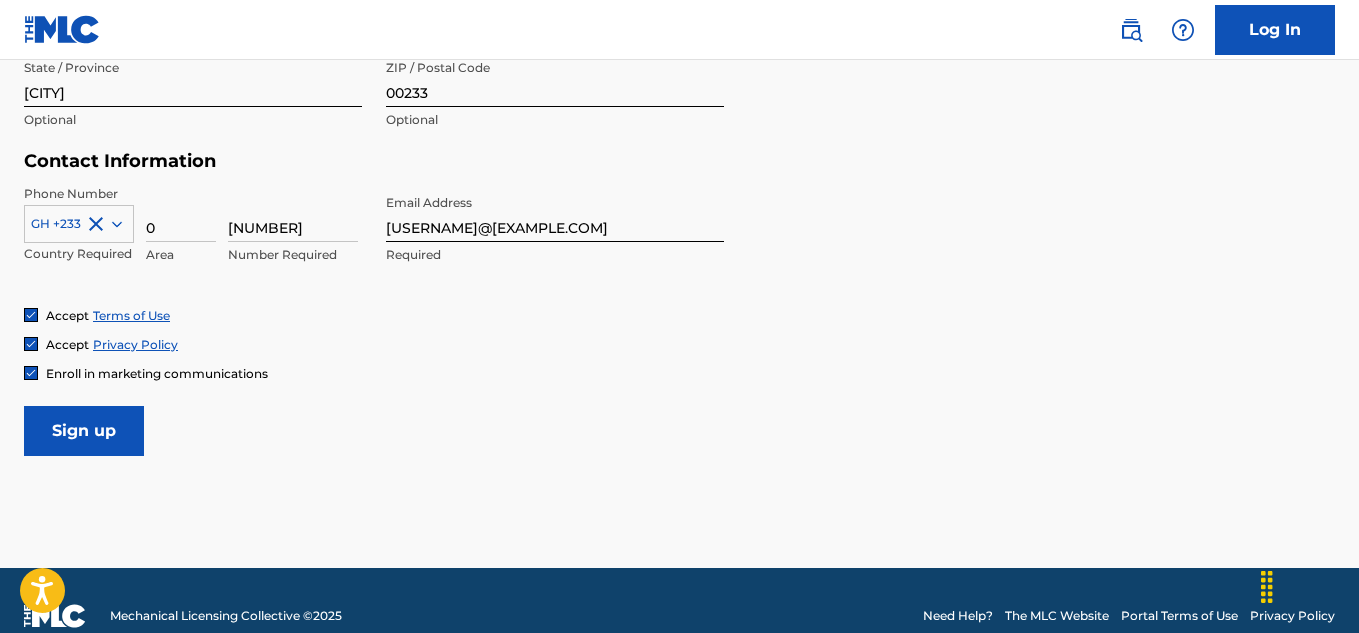 click on "Sign up" at bounding box center [84, 431] 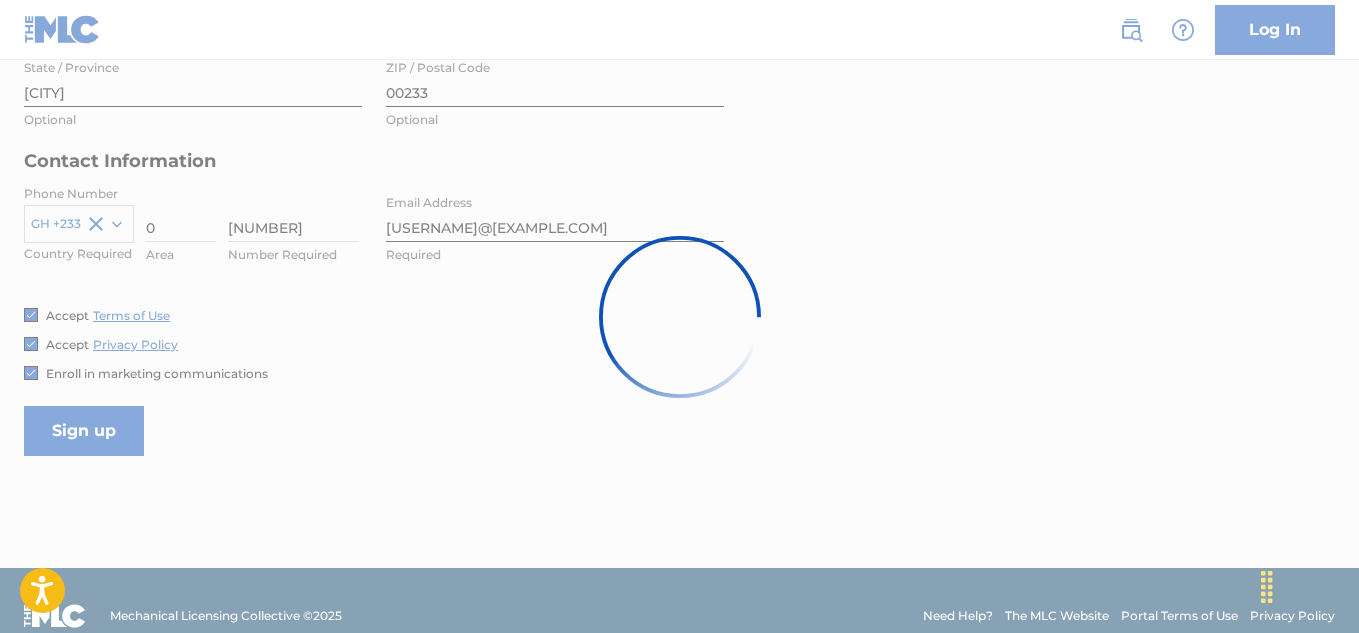 scroll, scrollTop: 0, scrollLeft: 0, axis: both 